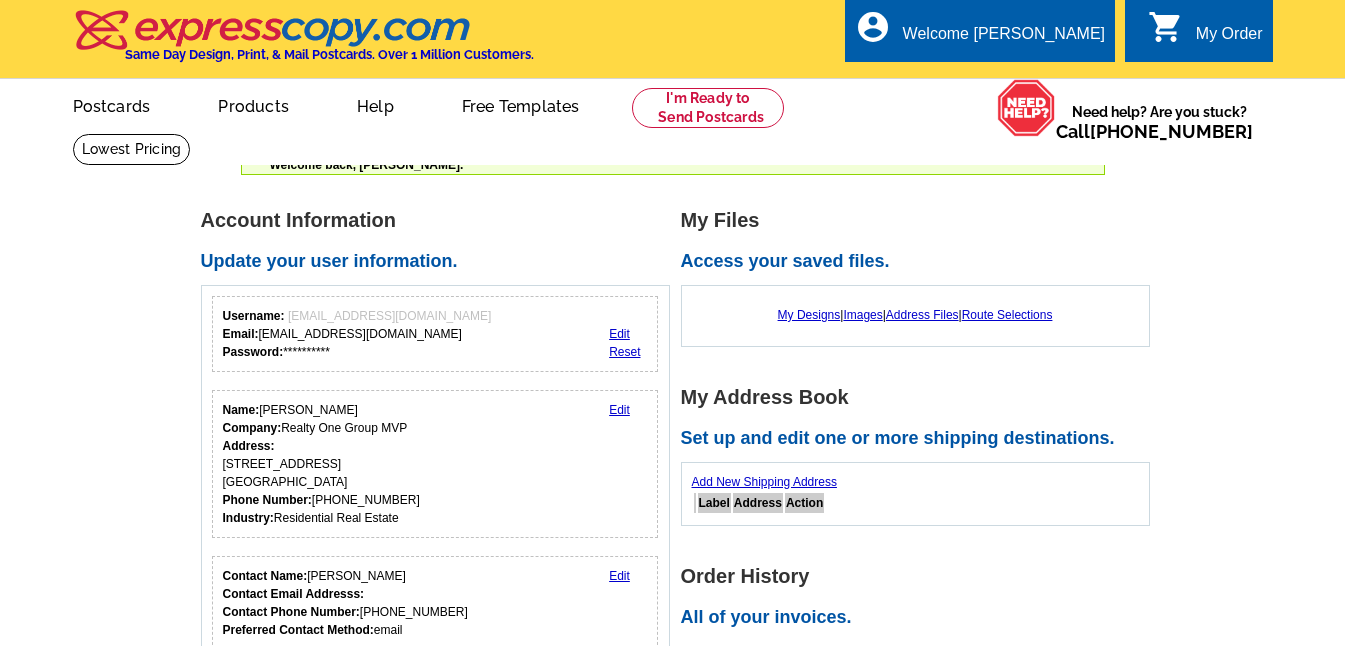 scroll, scrollTop: 0, scrollLeft: 0, axis: both 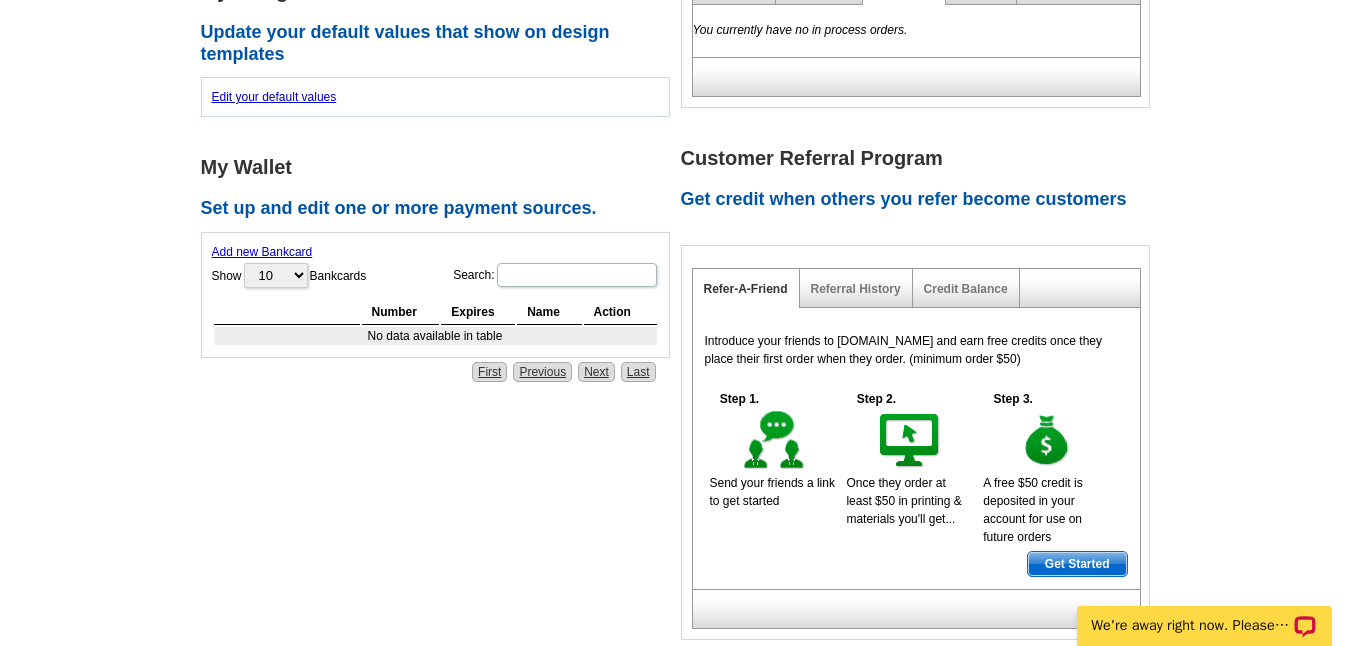 click on "Add new Bankcard" at bounding box center [262, 252] 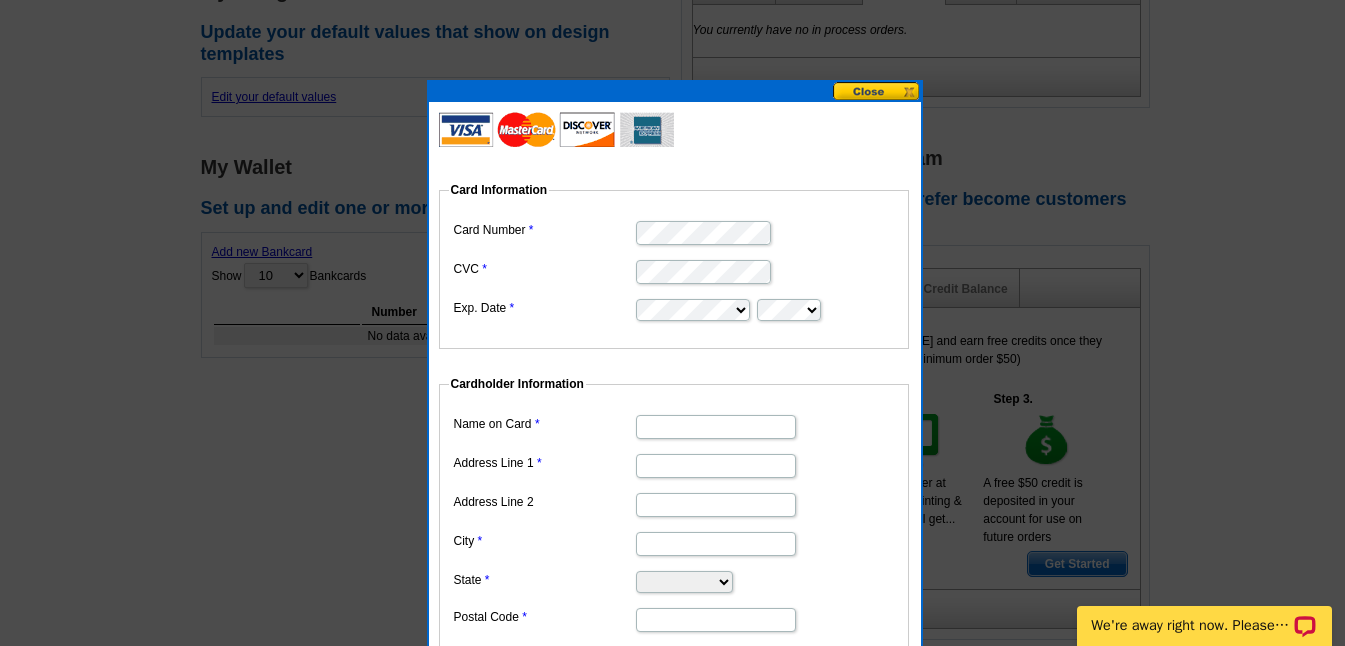 scroll, scrollTop: 0, scrollLeft: 0, axis: both 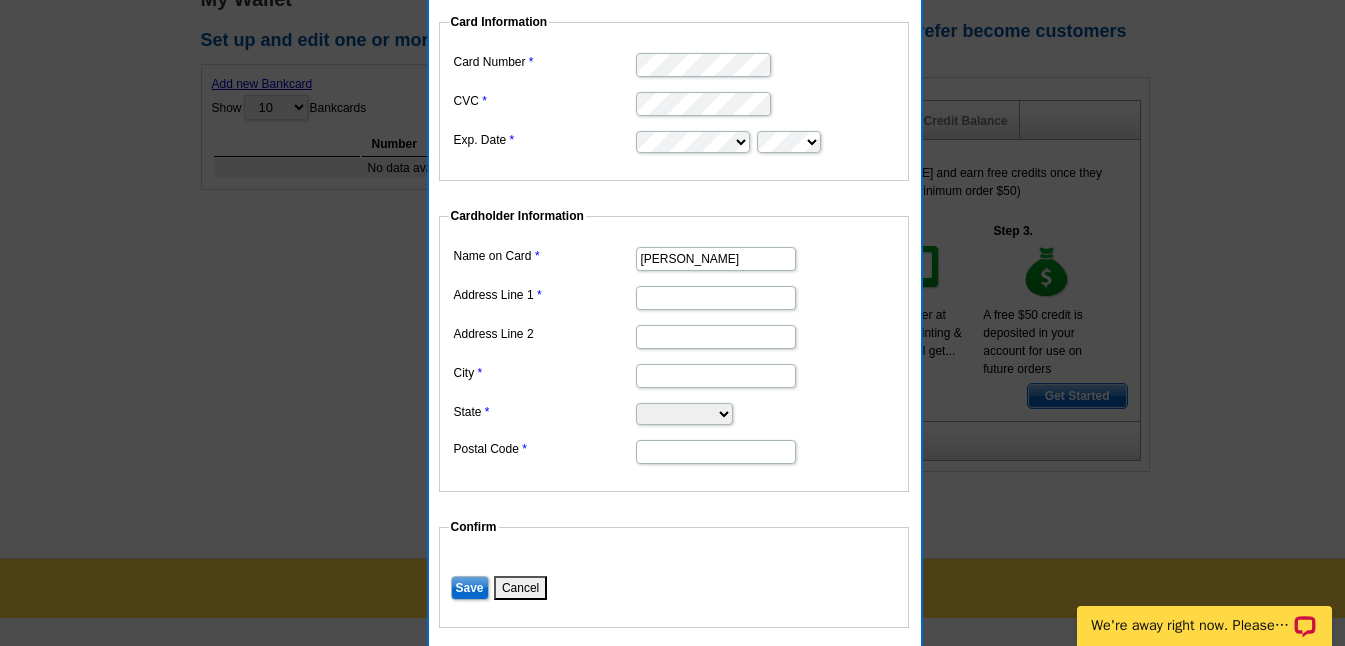click on "Address Line 1" at bounding box center (716, 298) 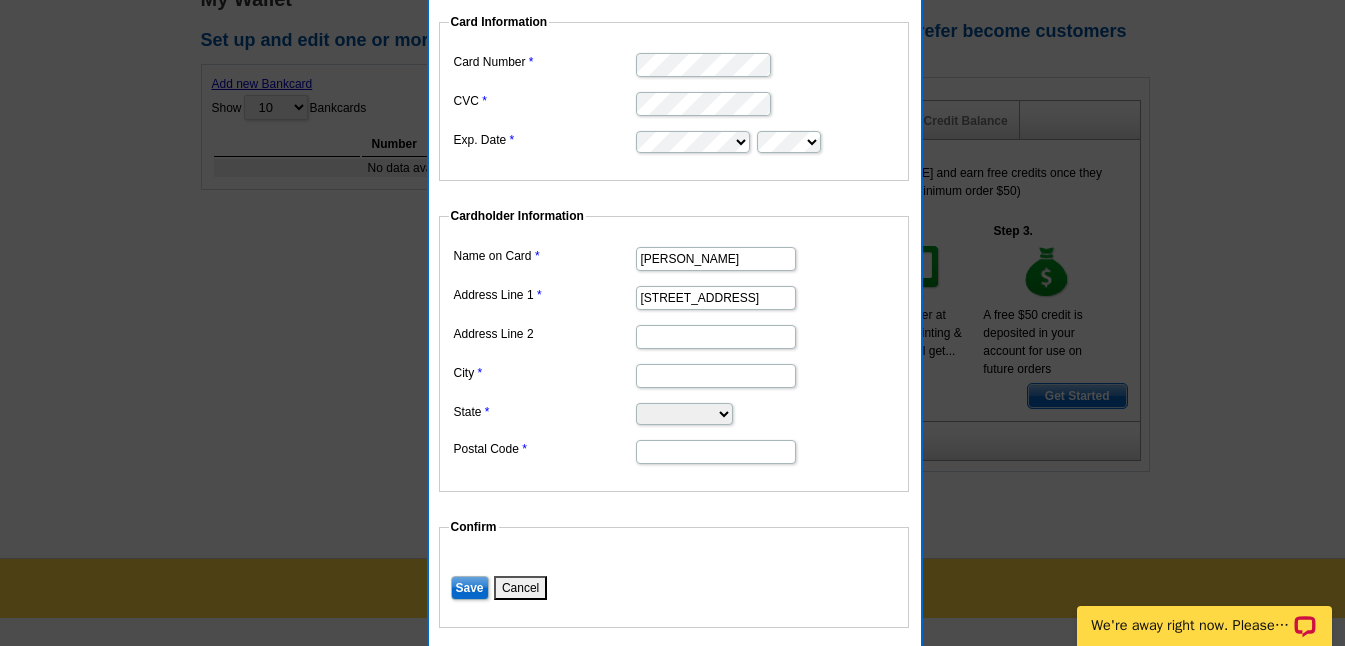 type on "Naples" 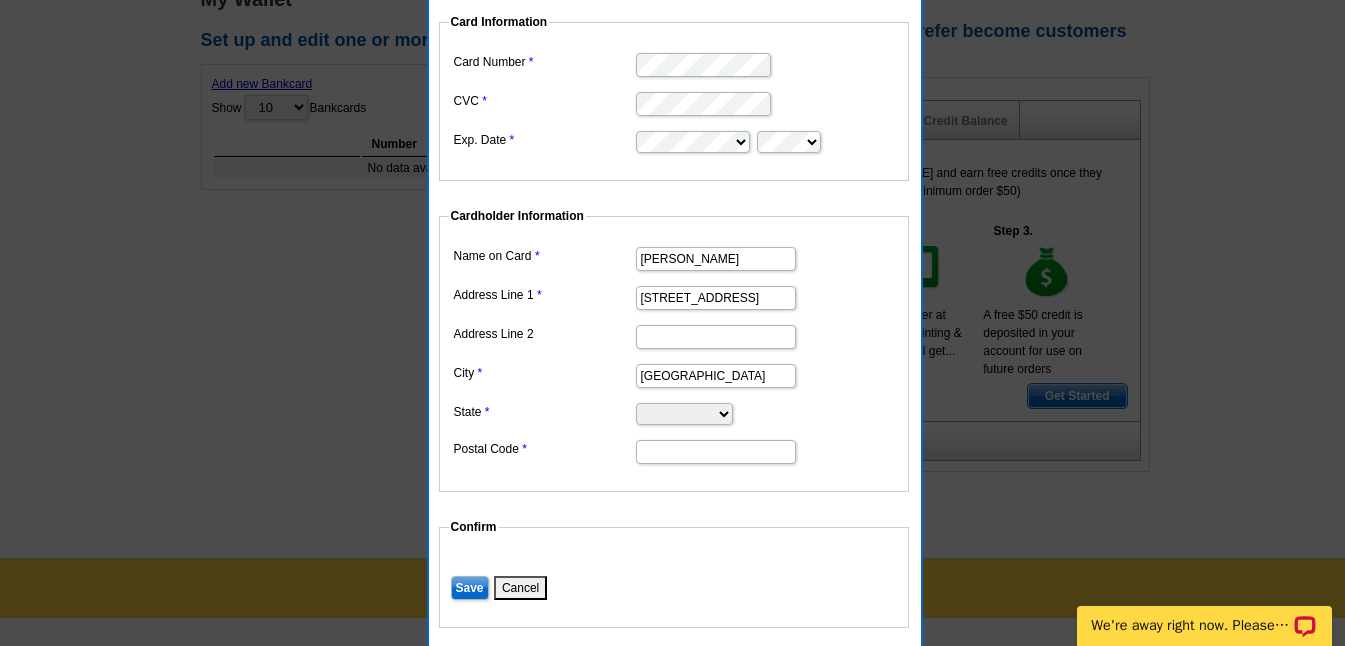 select on "FL" 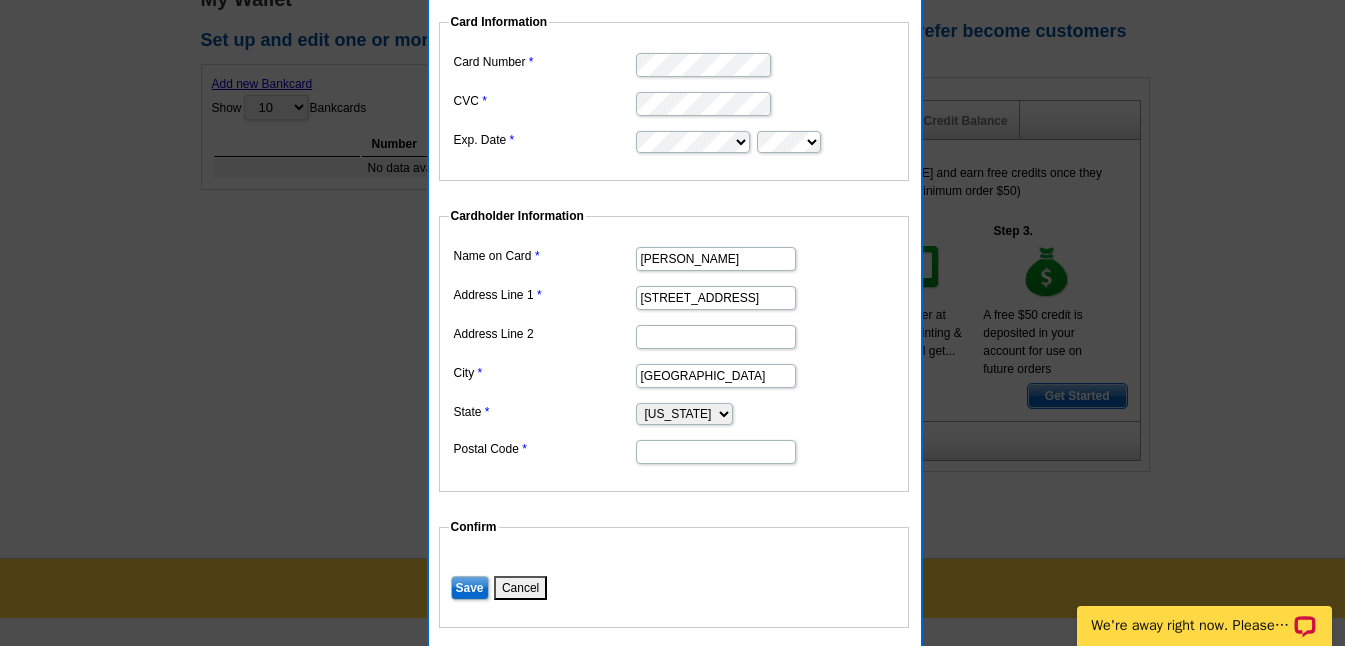 type on "34103" 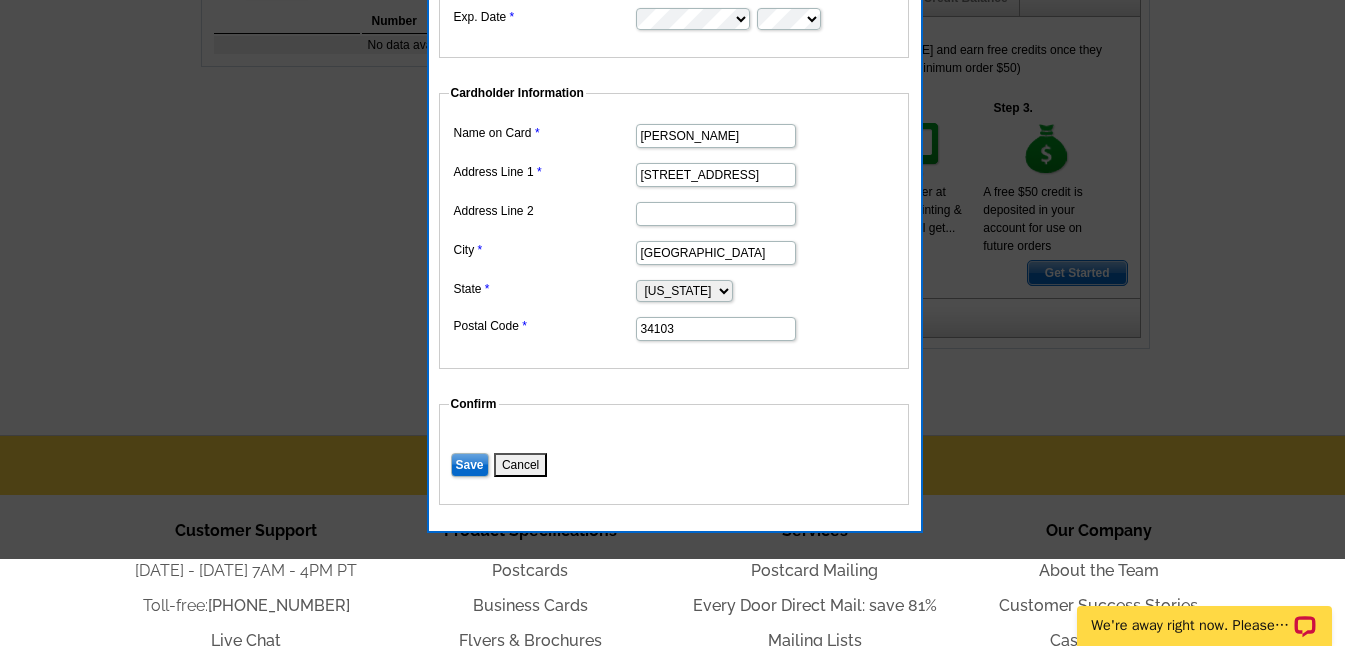 scroll, scrollTop: 1016, scrollLeft: 0, axis: vertical 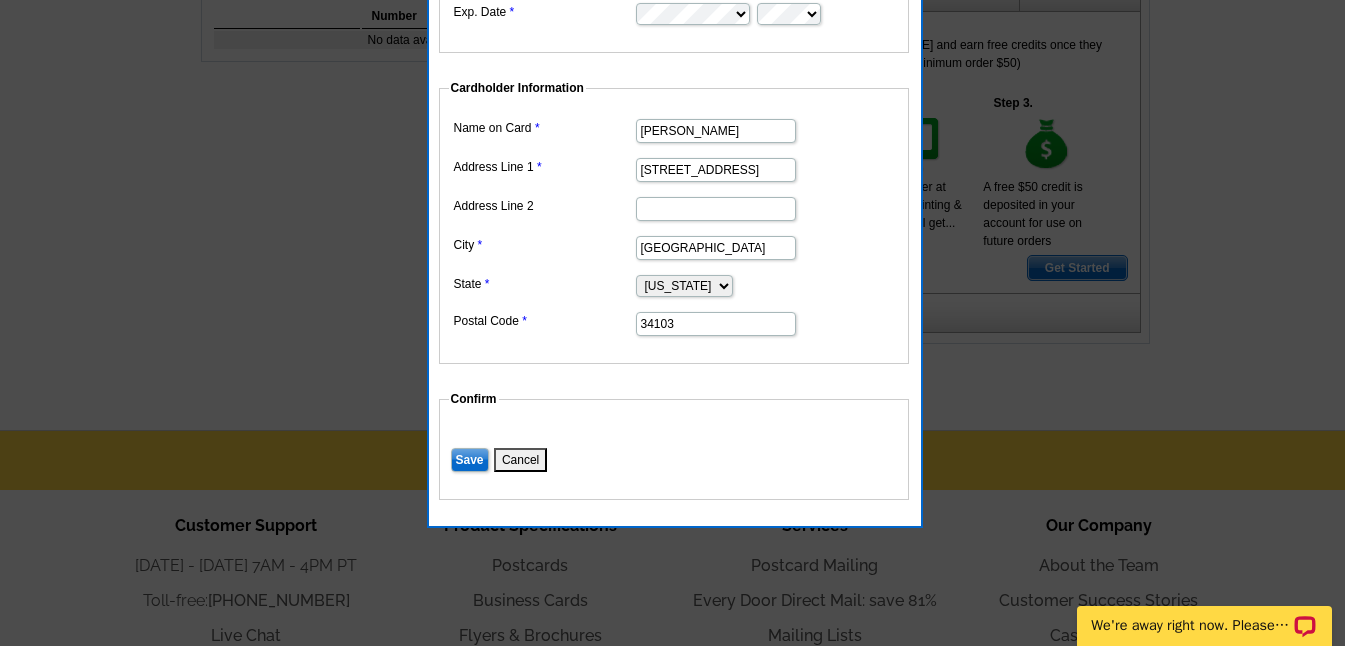 click on "Save" at bounding box center (470, 460) 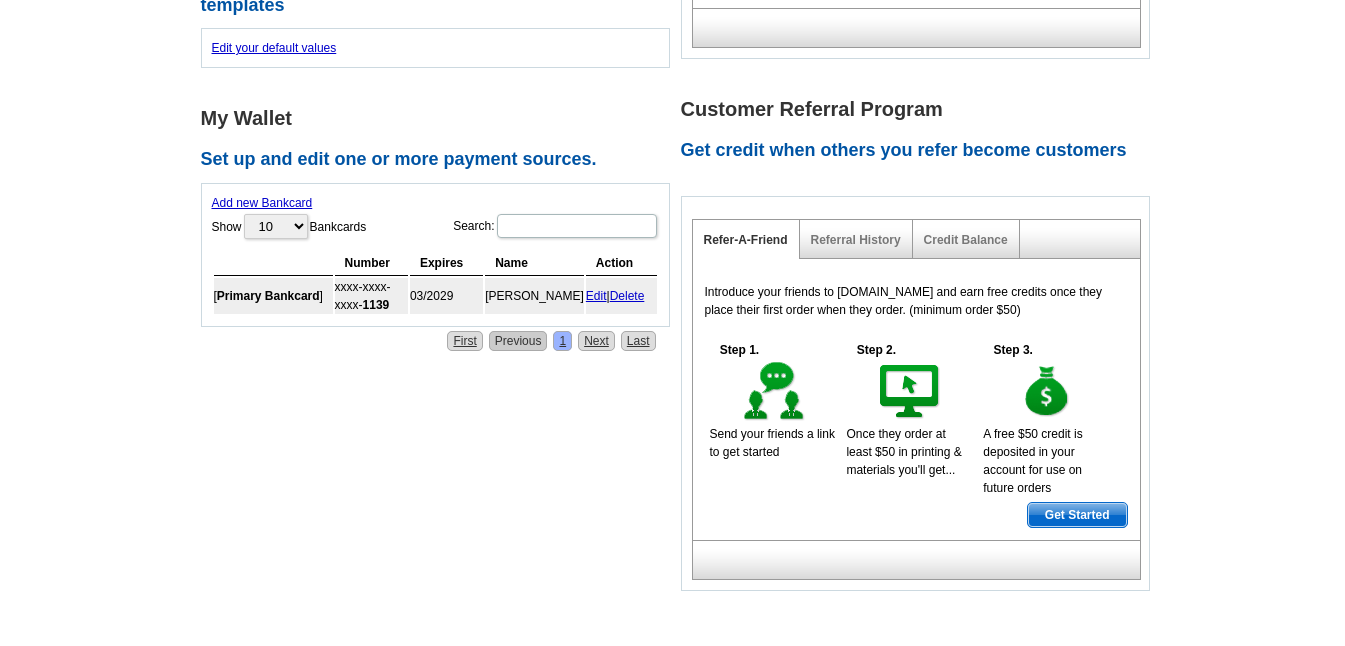 scroll, scrollTop: 657, scrollLeft: 0, axis: vertical 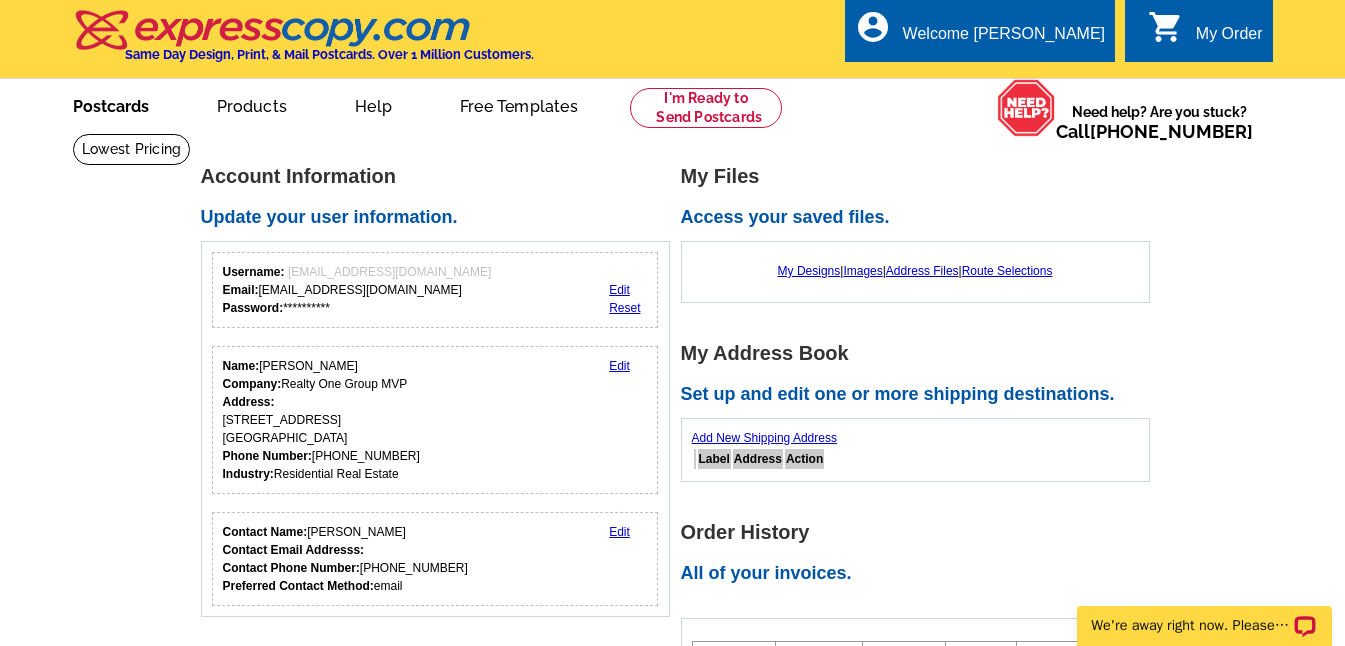 click on "Postcards" at bounding box center [111, 104] 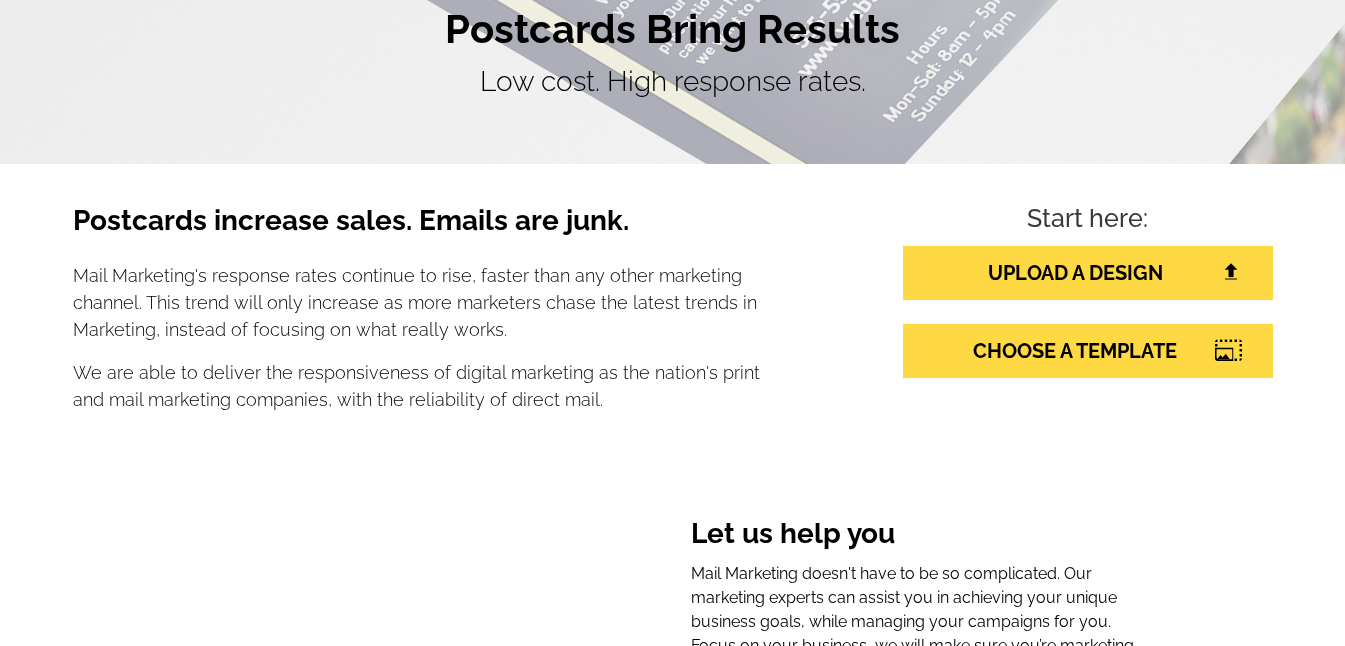 scroll, scrollTop: 204, scrollLeft: 0, axis: vertical 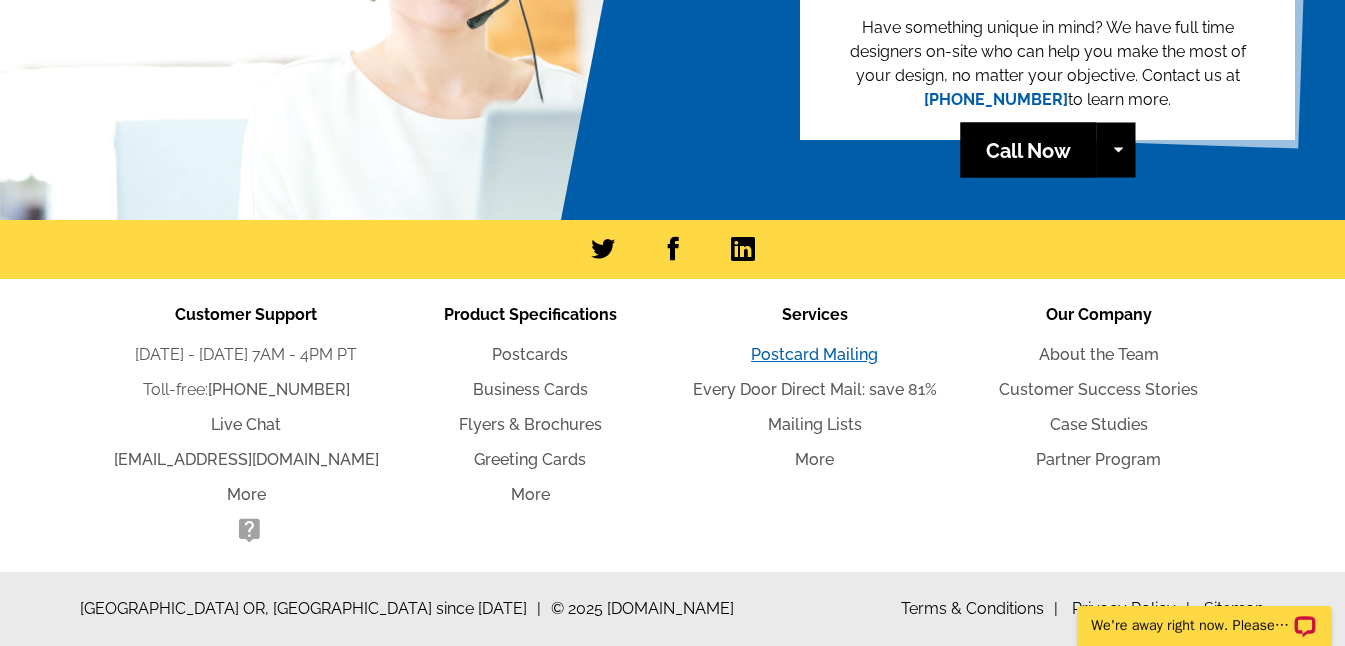 click on "Postcard Mailing" at bounding box center (814, 354) 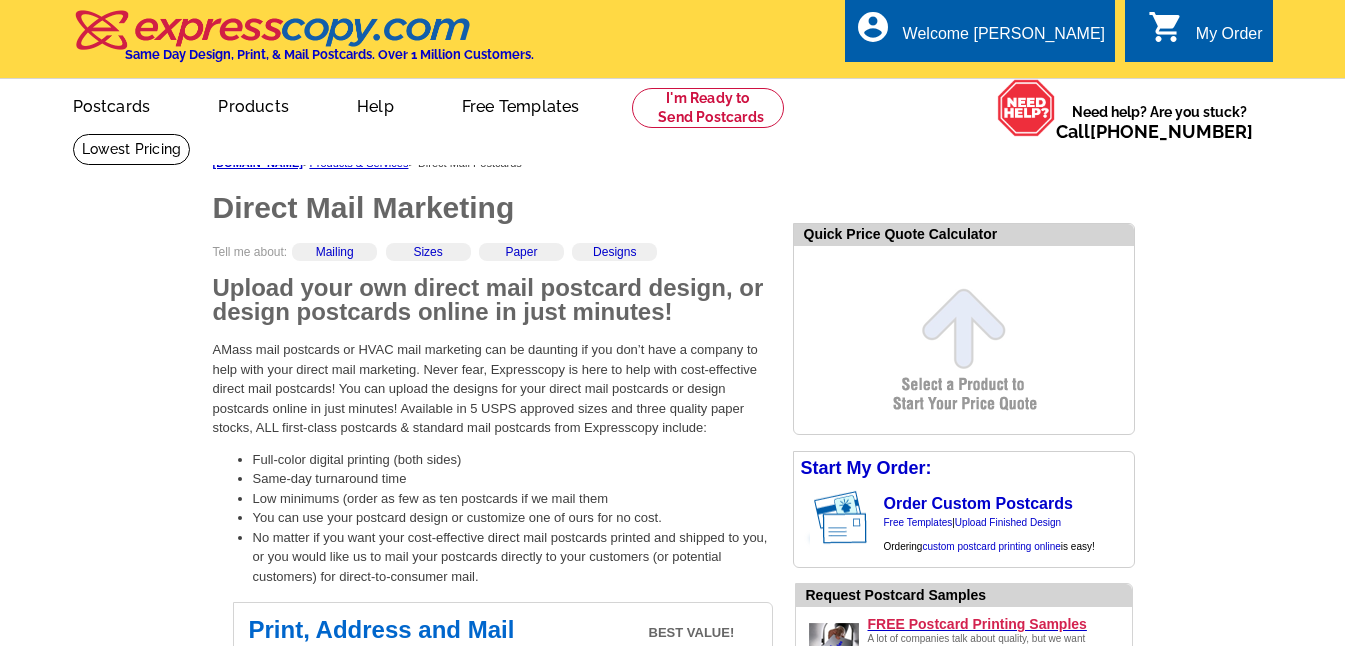 scroll, scrollTop: 0, scrollLeft: 0, axis: both 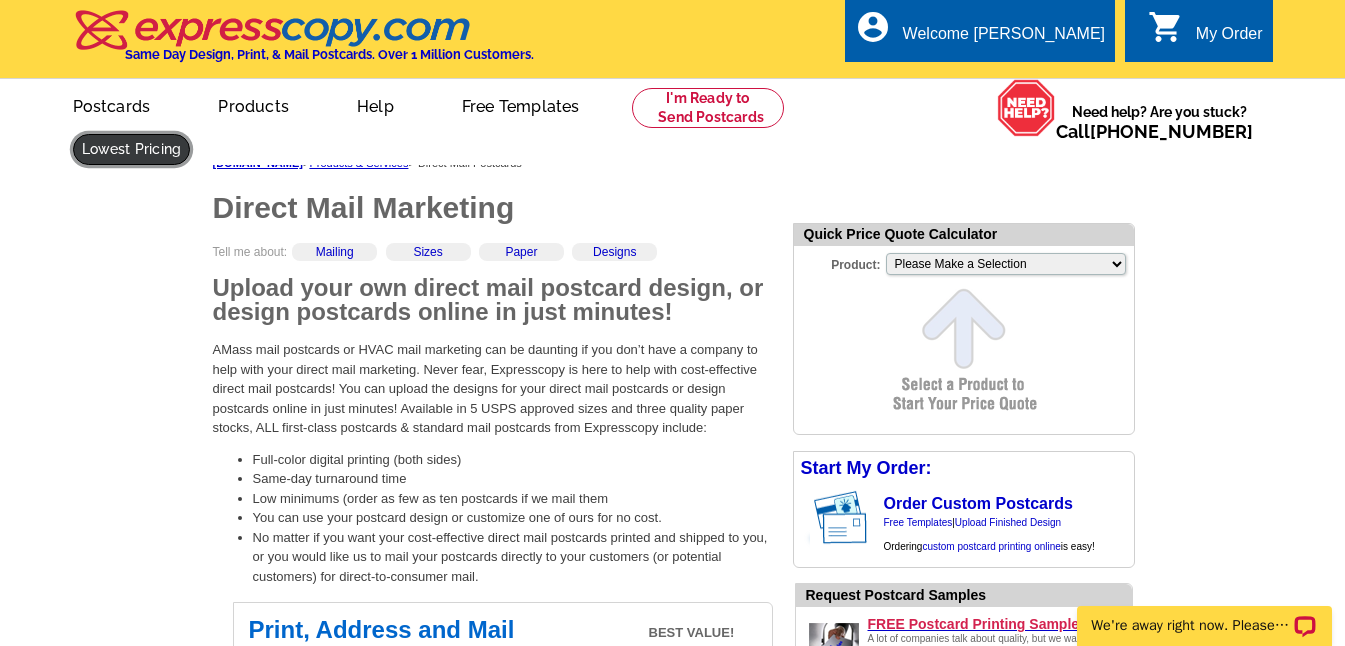 click at bounding box center (132, 149) 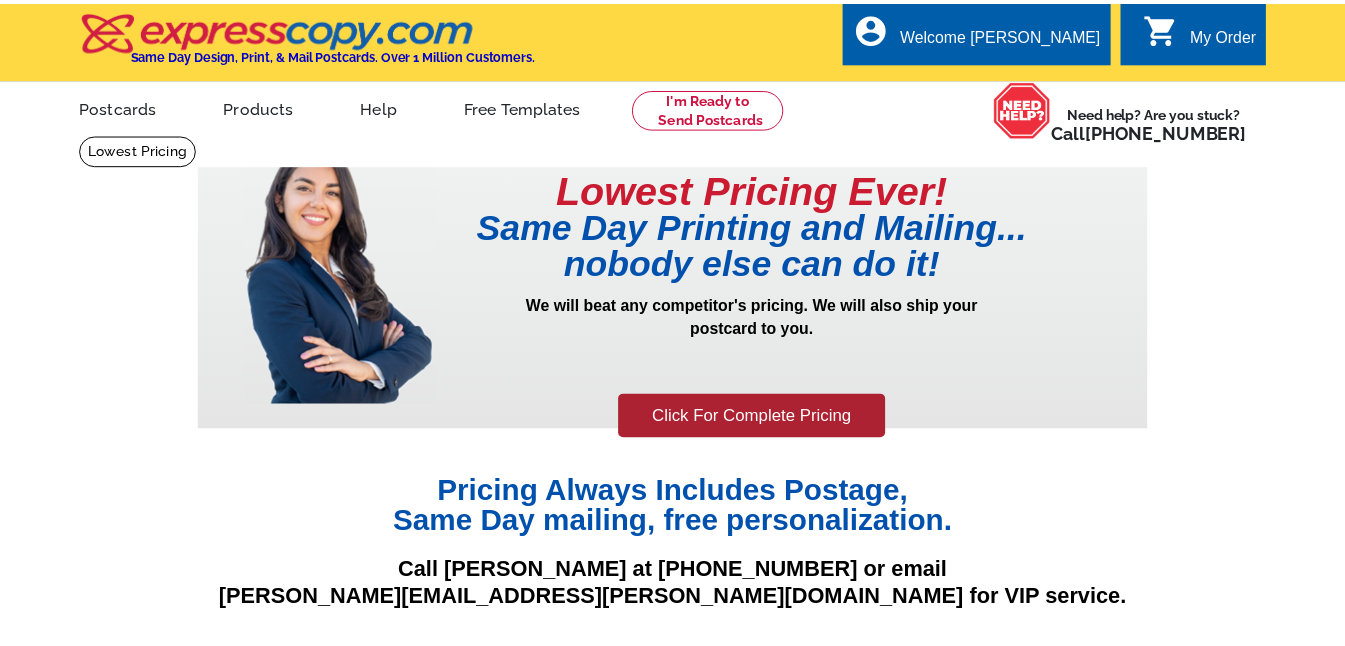 scroll, scrollTop: 0, scrollLeft: 0, axis: both 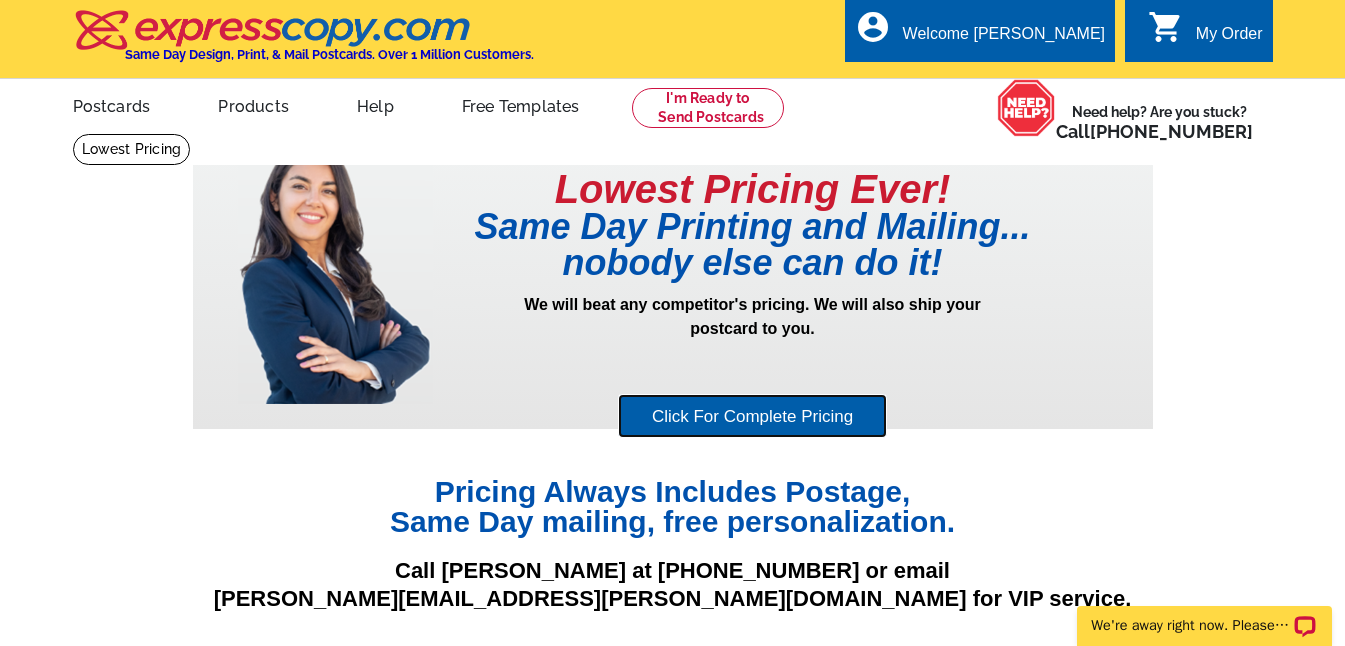 click on "Click For Complete Pricing" at bounding box center [752, 416] 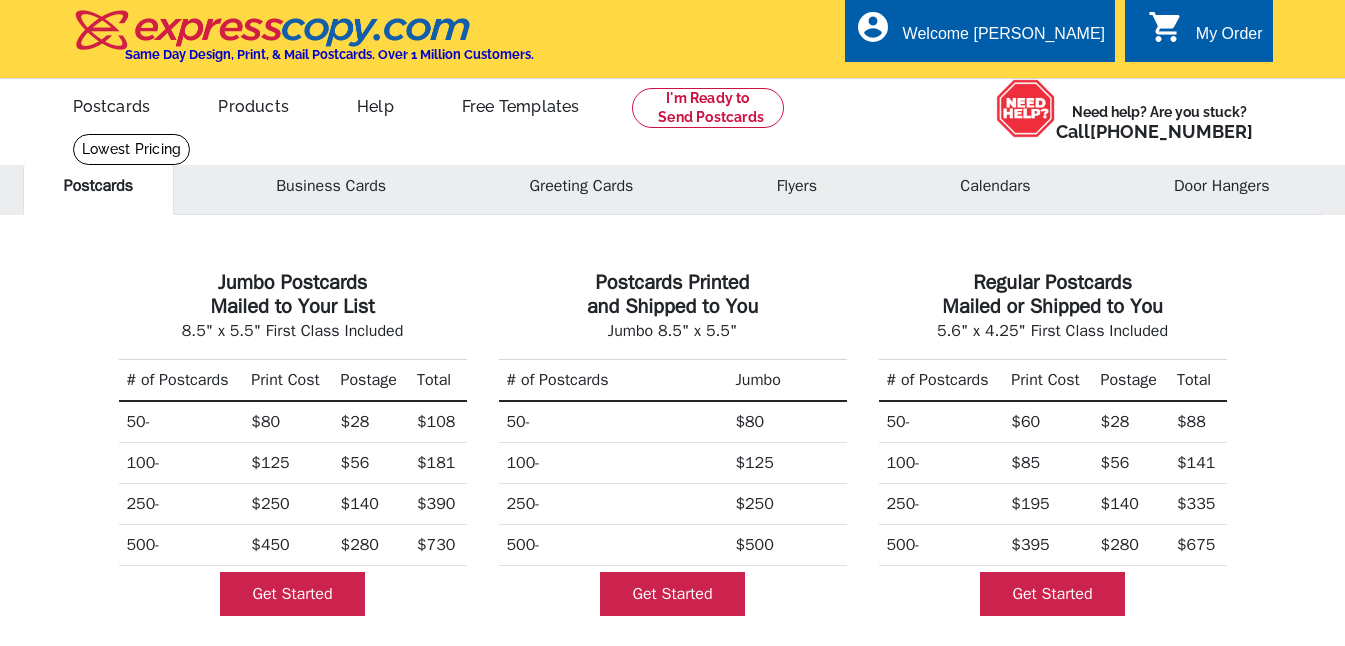 scroll, scrollTop: 0, scrollLeft: 0, axis: both 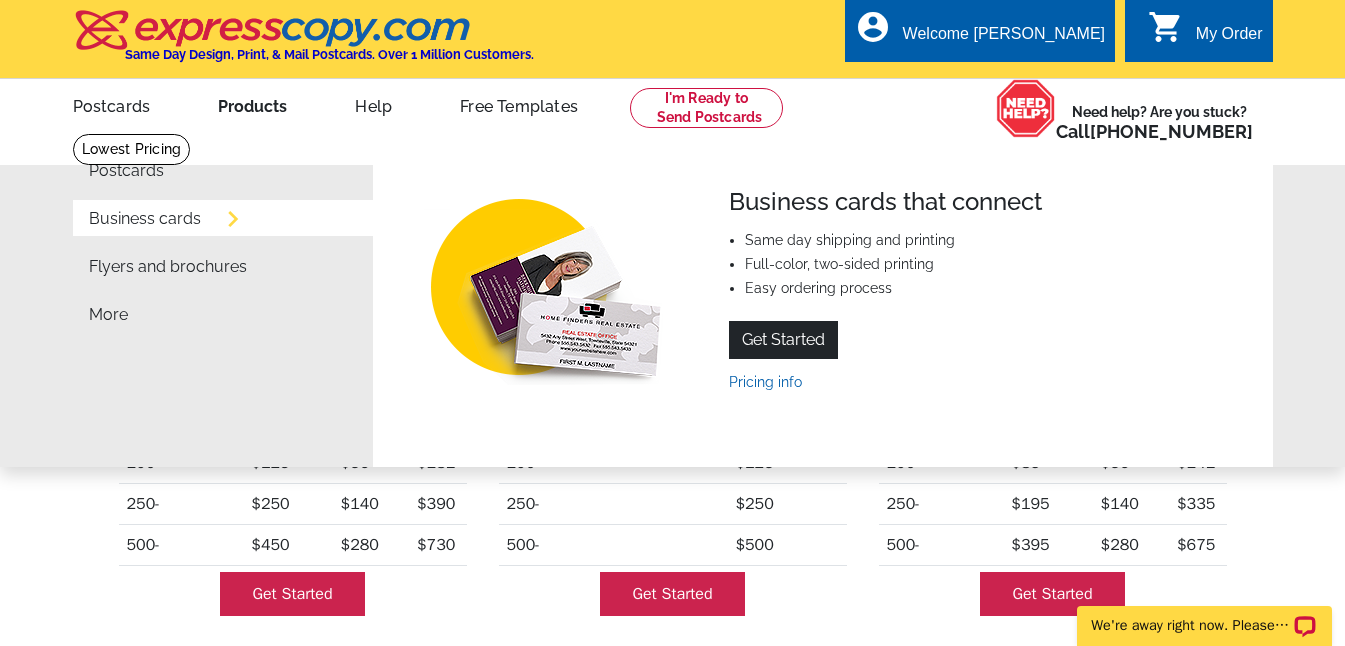 click on "Business cards" at bounding box center [145, 219] 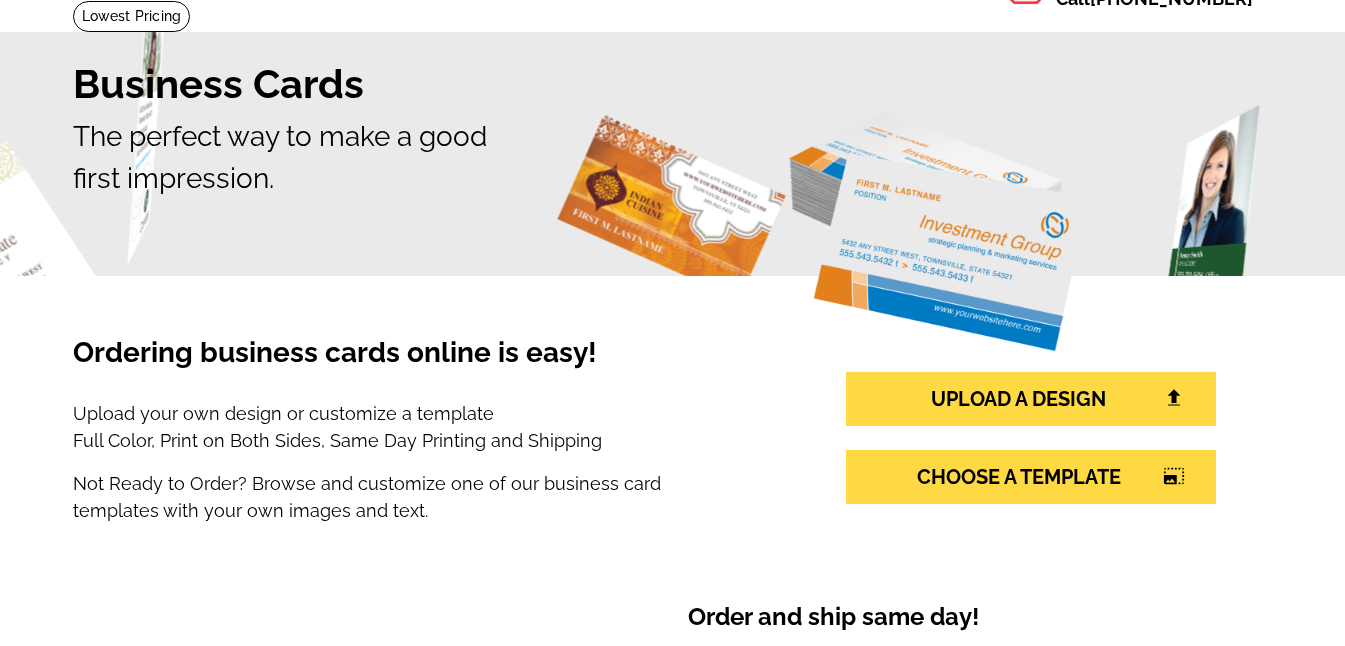 scroll, scrollTop: 282, scrollLeft: 0, axis: vertical 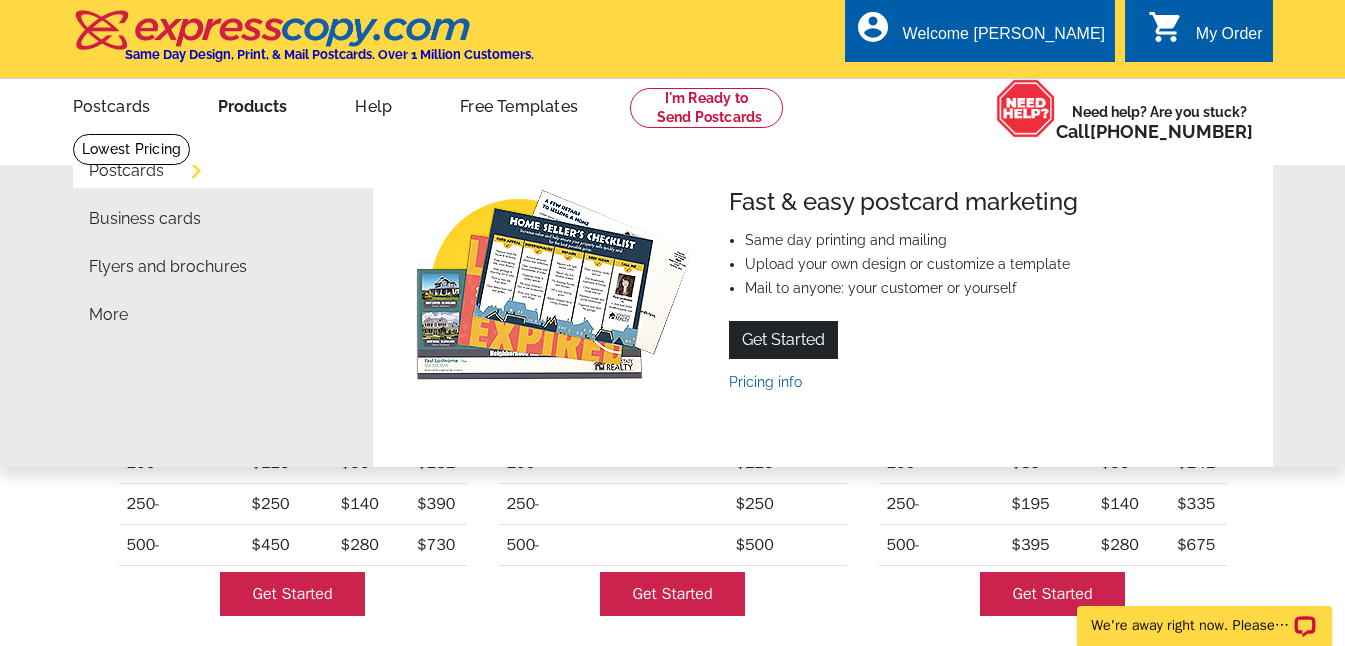 click on "Products" at bounding box center (252, 104) 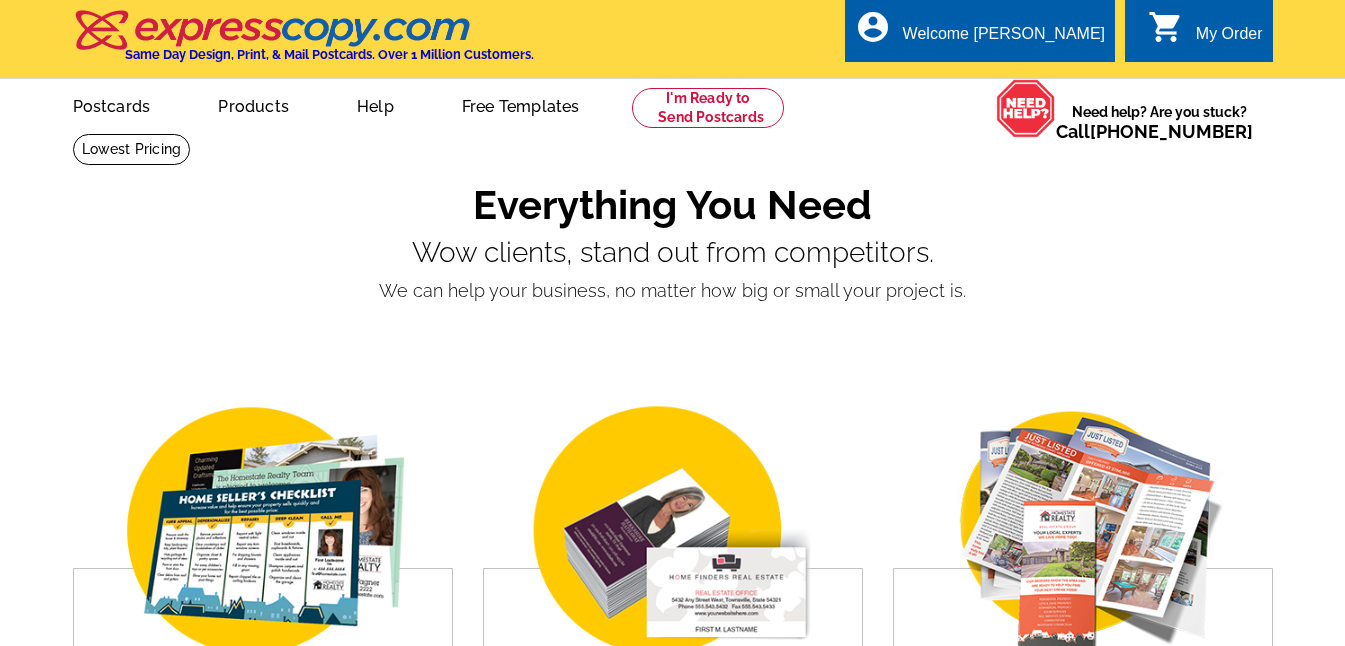 scroll, scrollTop: 0, scrollLeft: 0, axis: both 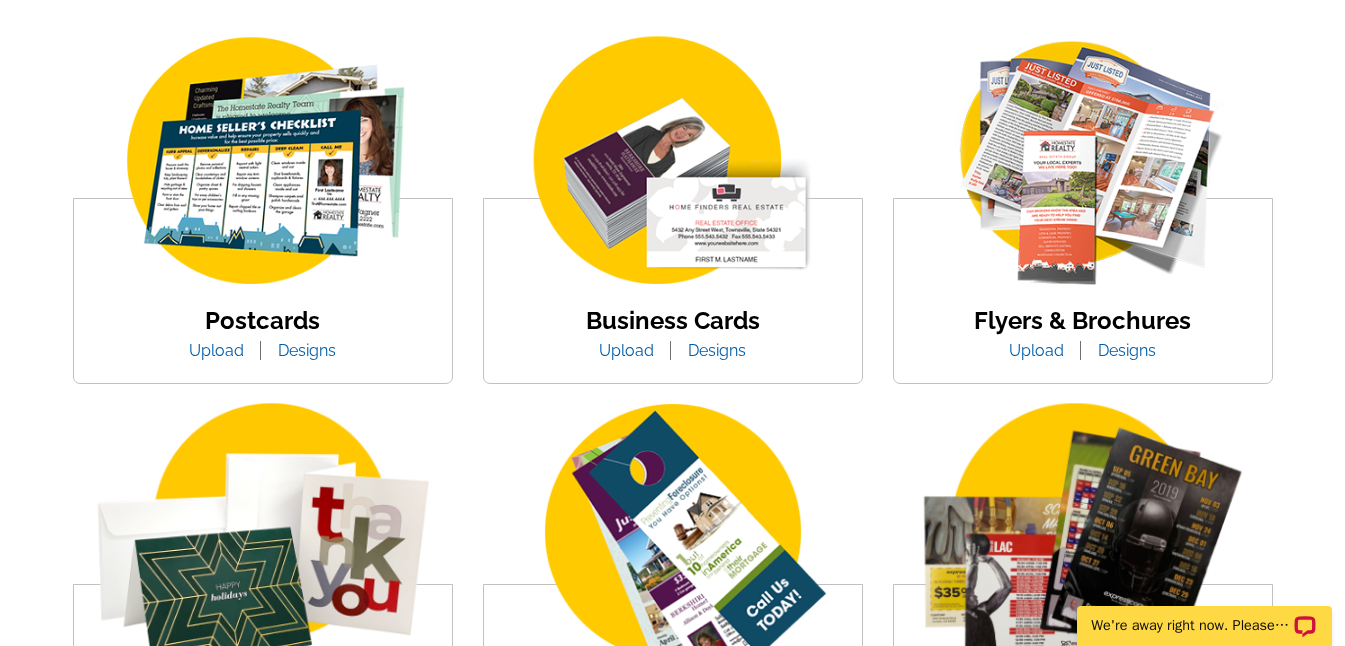 click at bounding box center (1083, 162) 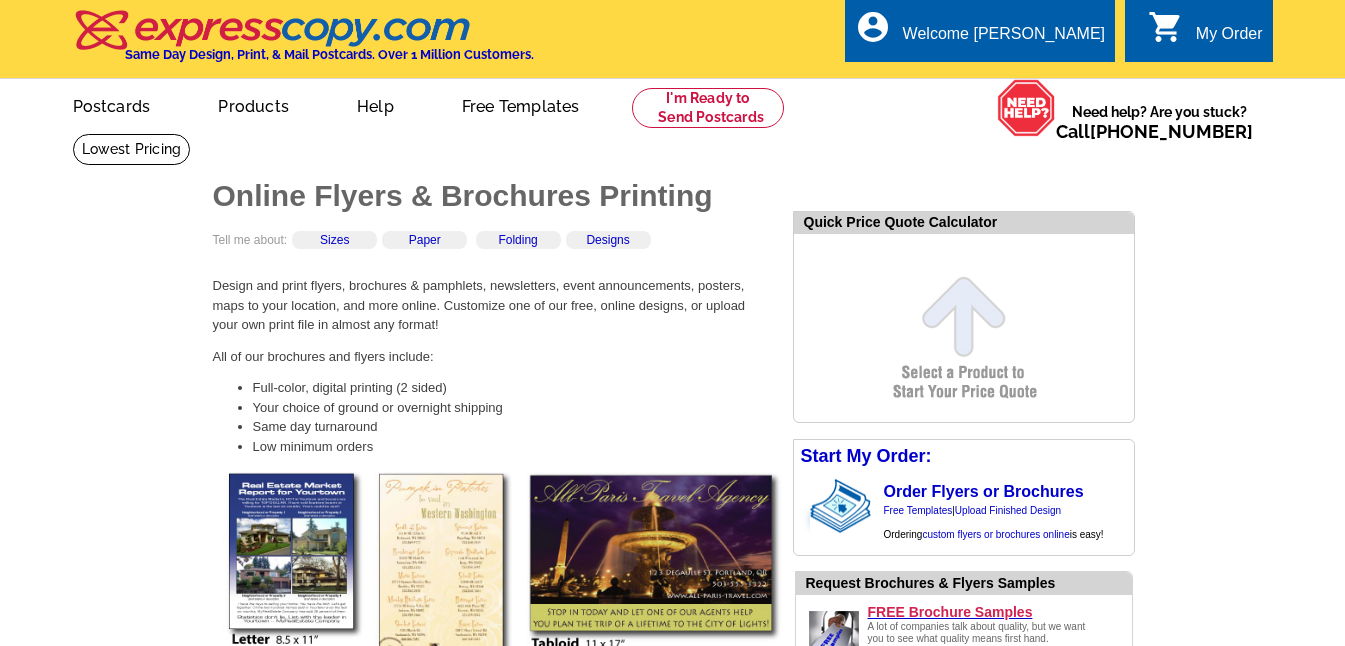 scroll, scrollTop: 0, scrollLeft: 0, axis: both 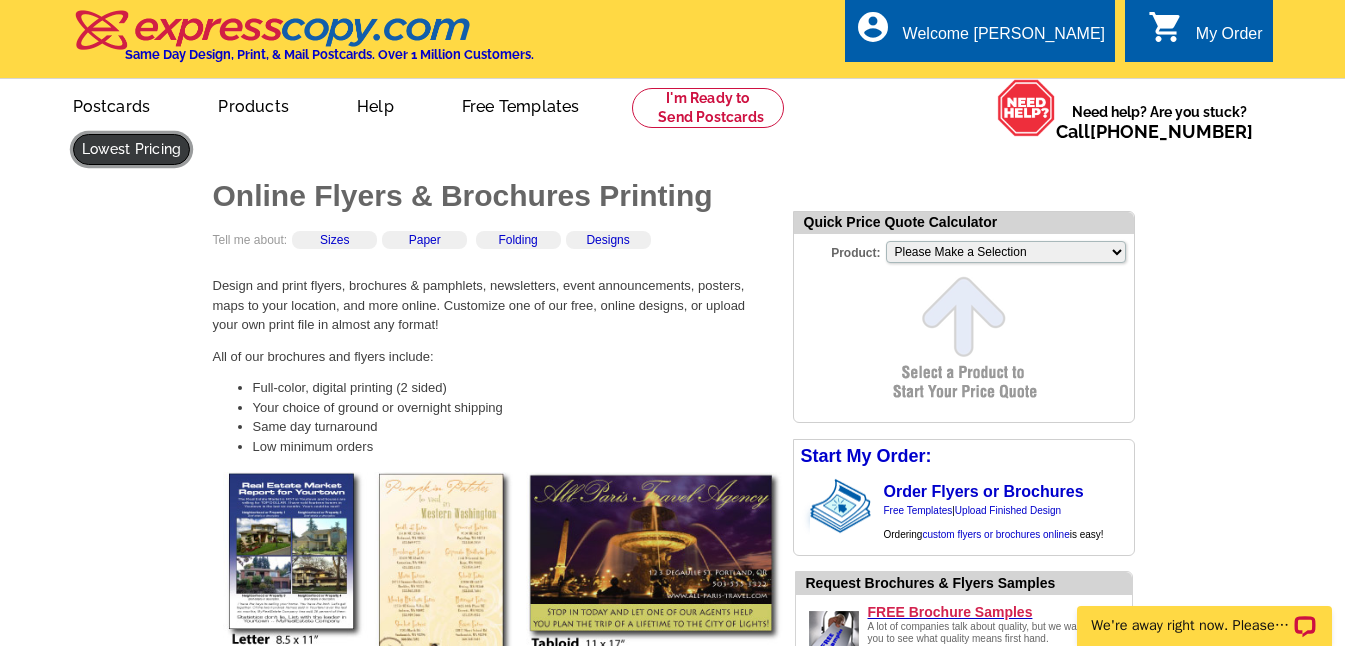 click at bounding box center (132, 149) 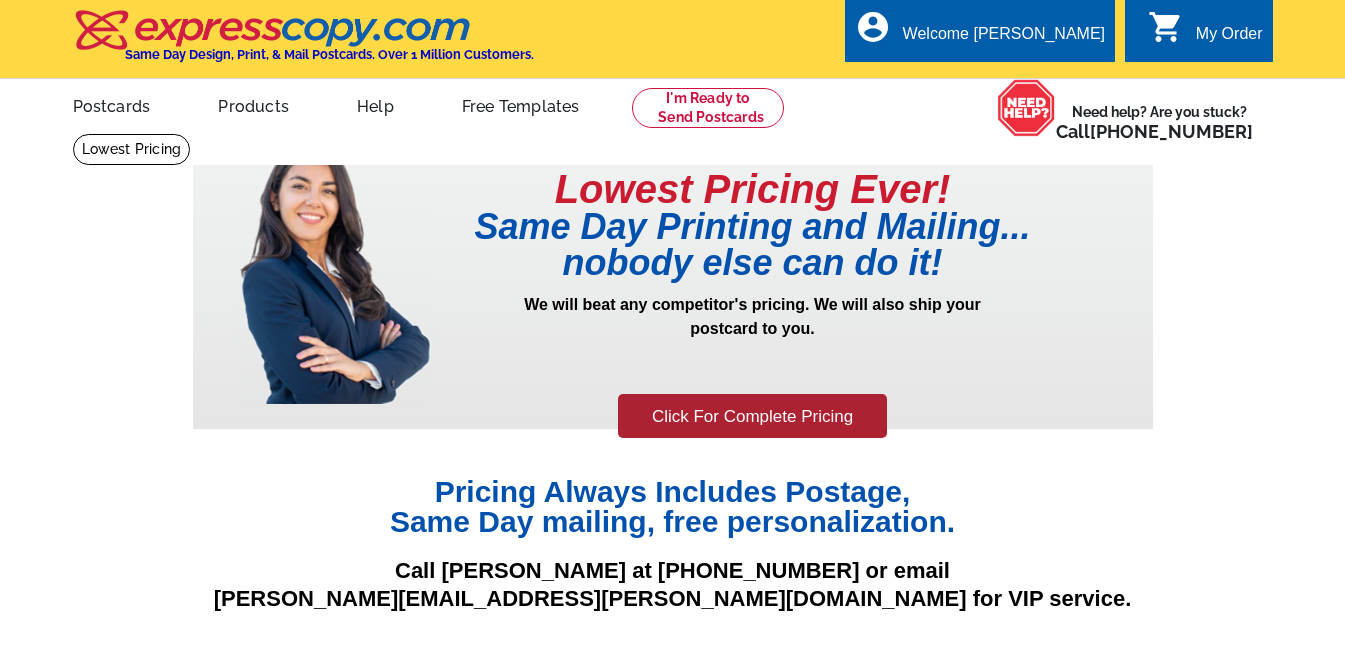 scroll, scrollTop: 0, scrollLeft: 0, axis: both 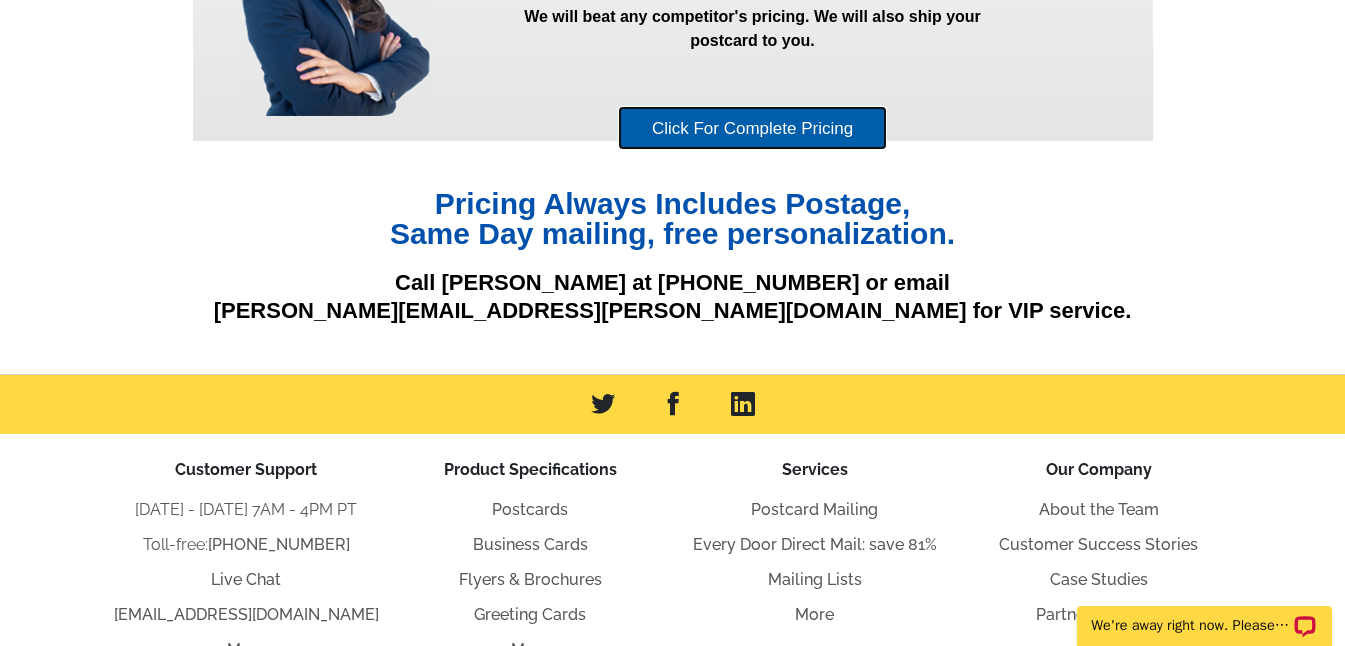 click on "Click For Complete Pricing" at bounding box center [752, 128] 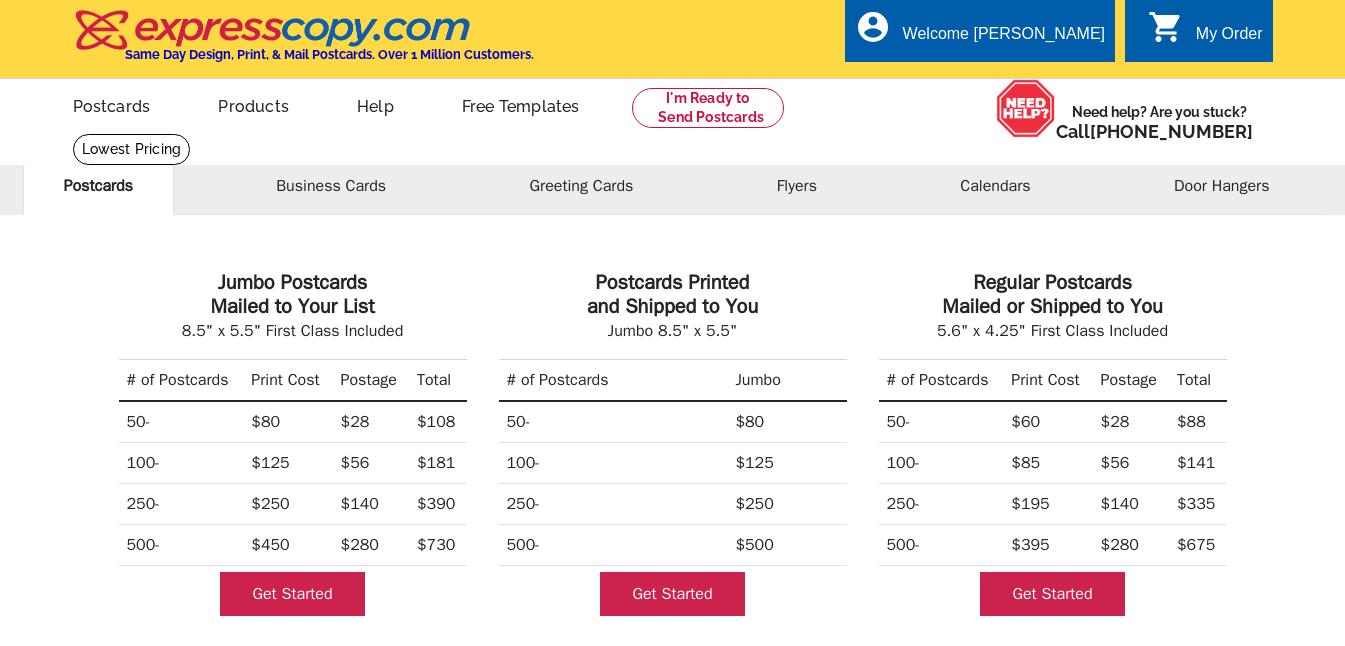 scroll, scrollTop: 0, scrollLeft: 0, axis: both 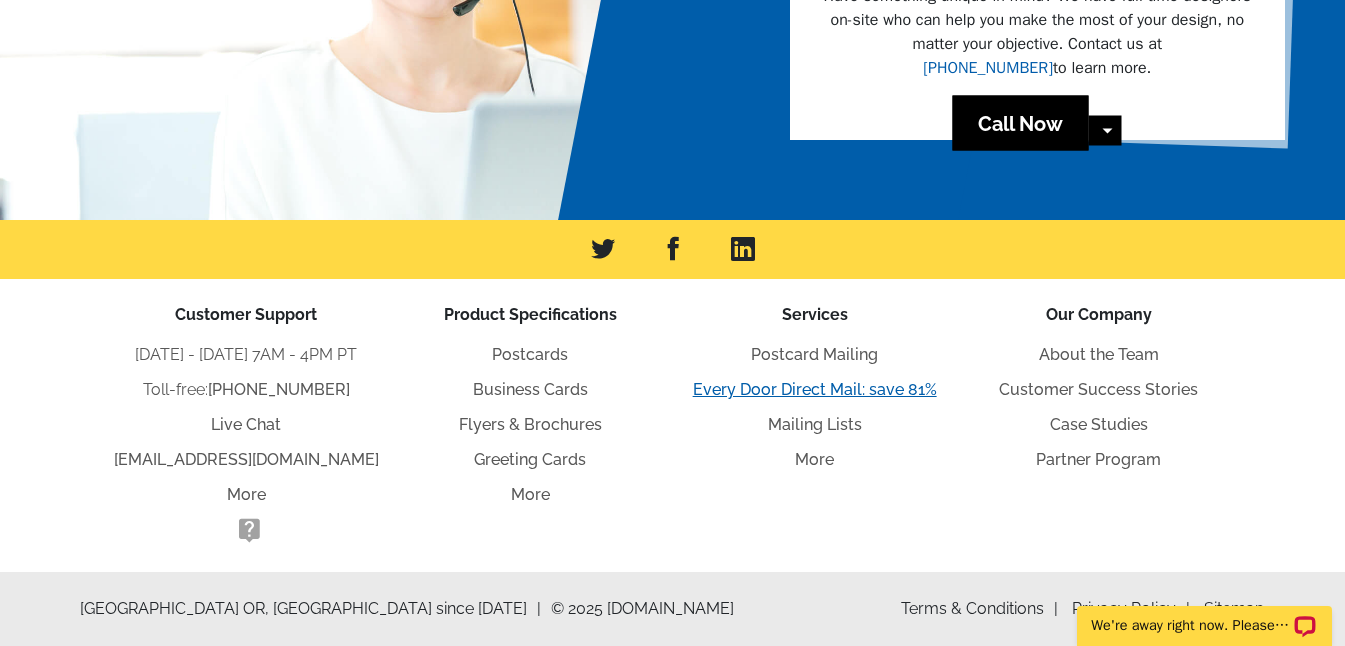 click on "Every Door Direct Mail: save 81%" at bounding box center [815, 389] 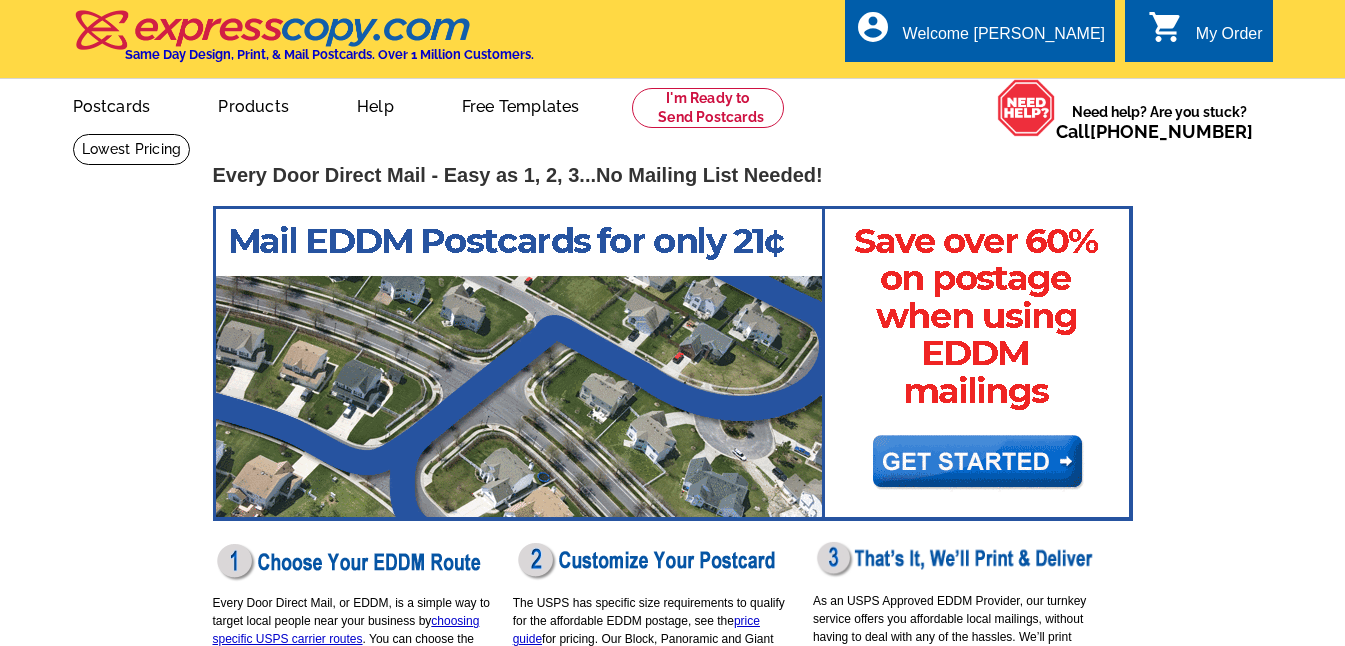 scroll, scrollTop: 0, scrollLeft: 0, axis: both 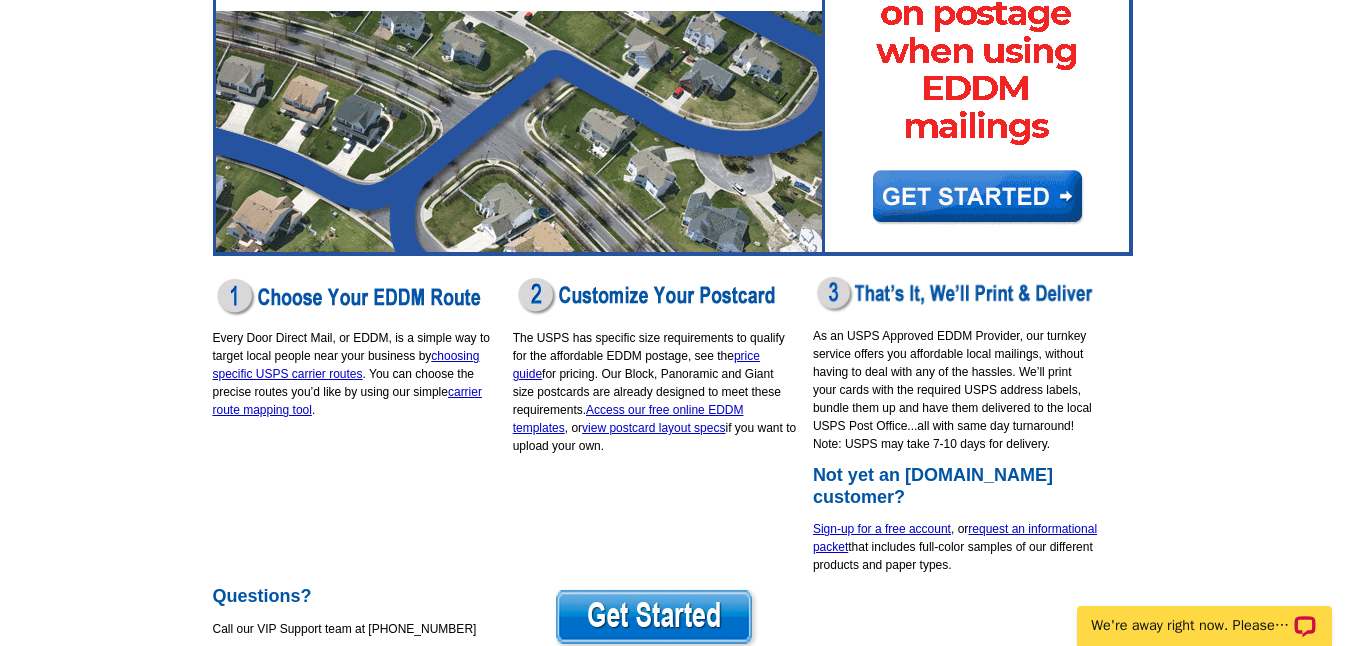 click at bounding box center [673, 98] 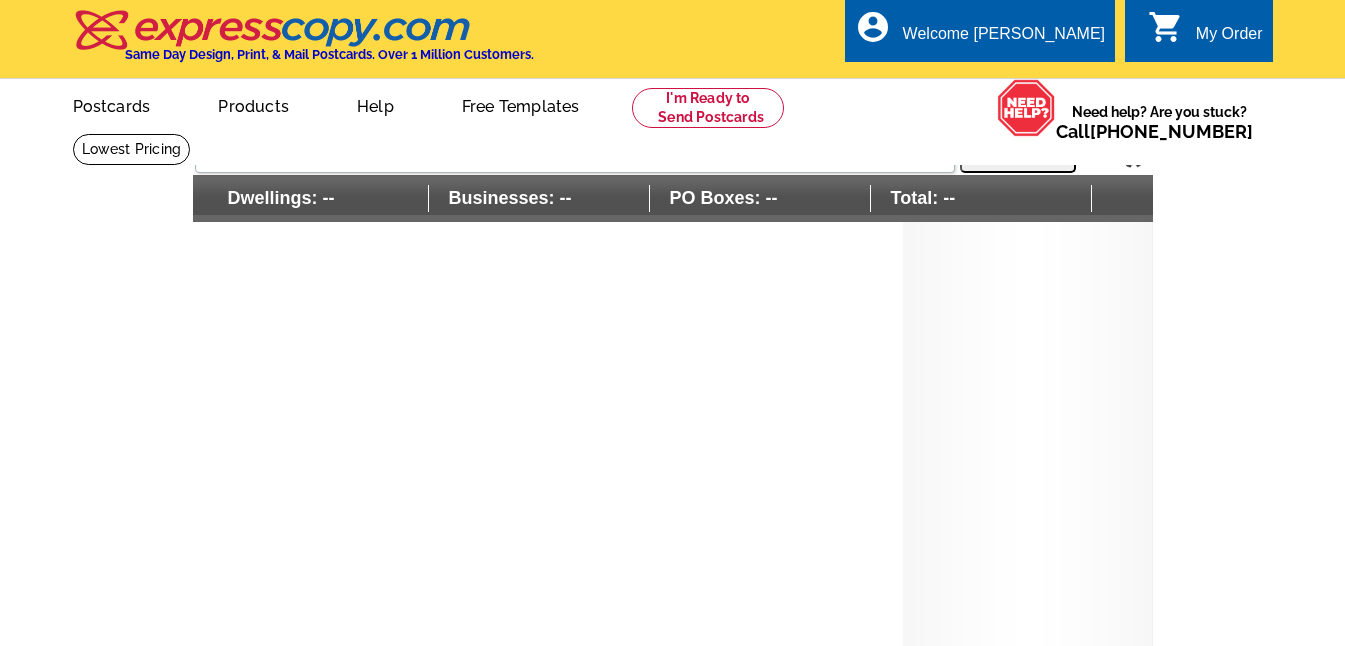 scroll, scrollTop: 0, scrollLeft: 0, axis: both 